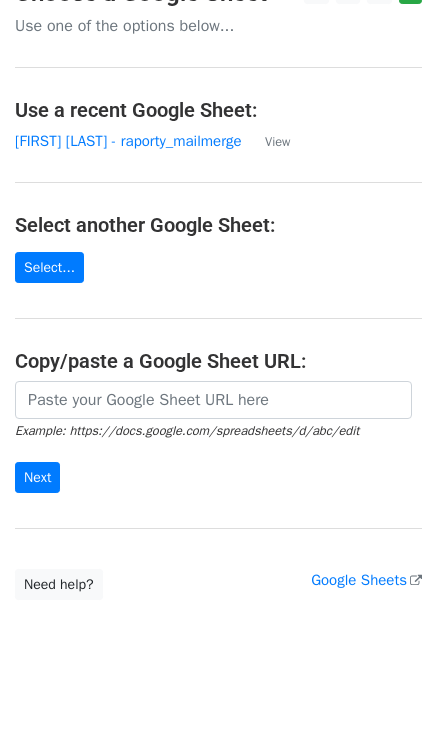 scroll, scrollTop: 0, scrollLeft: 0, axis: both 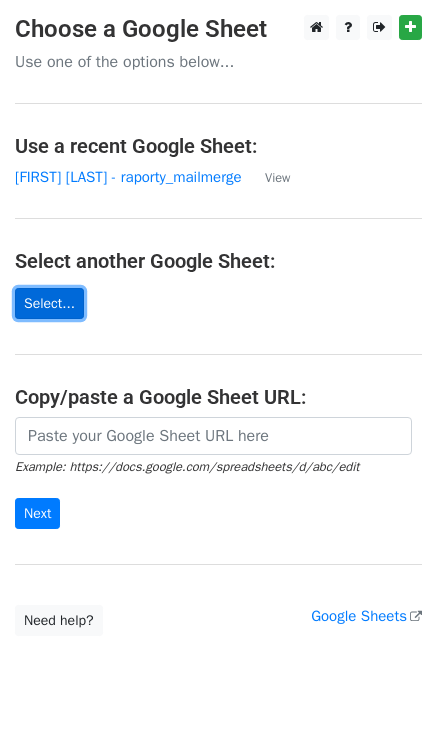 click on "Select..." at bounding box center [49, 303] 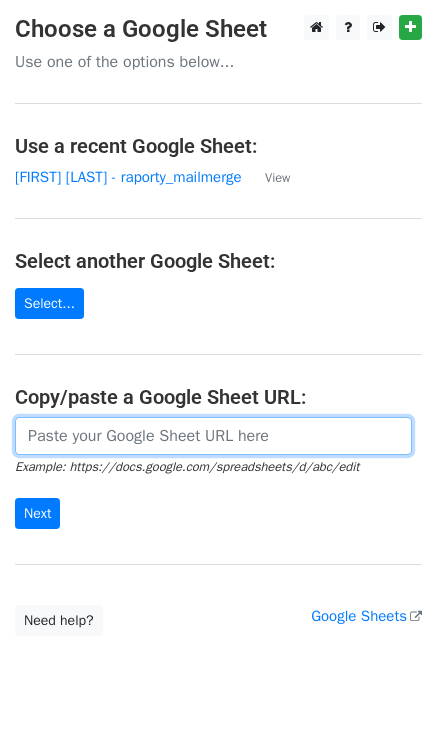 click at bounding box center [213, 436] 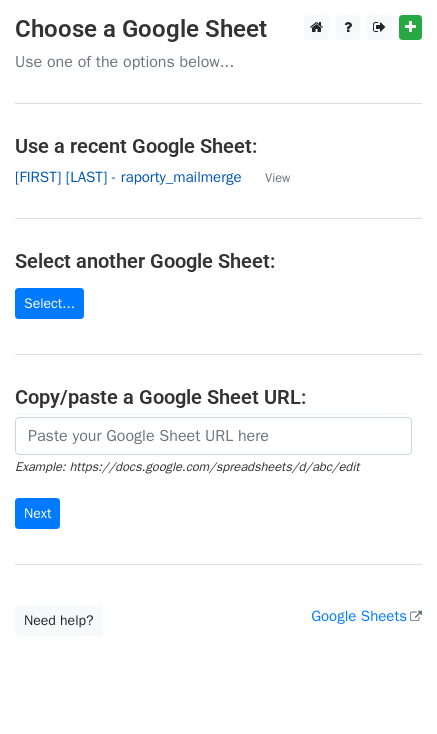 click on "[FIRST] [LAST] - raporty_mailmerge" at bounding box center (128, 177) 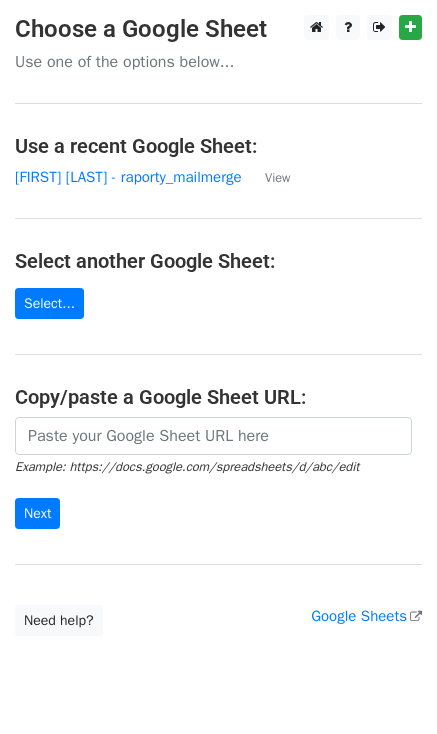 click on "Choose a Google Sheet
Use one of the options below...
Use a recent Google Sheet:
Sara Guzik - raporty_mailmerge
View
Select another Google Sheet:
Select...
Copy/paste a Google Sheet URL:
Example:
https://docs.google.com/spreadsheets/d/abc/edit
Next
Google Sheets
Need help?
Help
×
Why do I need to copy/paste a Google Sheet URL?
Normally, MergeMail would show you a list of your Google Sheets to choose from, but because you didn't allow MergeMail access to your Google Drive, it cannot show you a list of your Google Sheets. You can read more about permissions in our  support pages .
If you'd like to see a list of your Google Sheets, you'll need to  sign out of MergeMail  and then sign back in and allow access to your Google Drive.
Are your recipients in a CSV or Excel file?
Import your CSV or Excel file into a Google Sheet  then try again.
Read our  support pages" at bounding box center [218, 325] 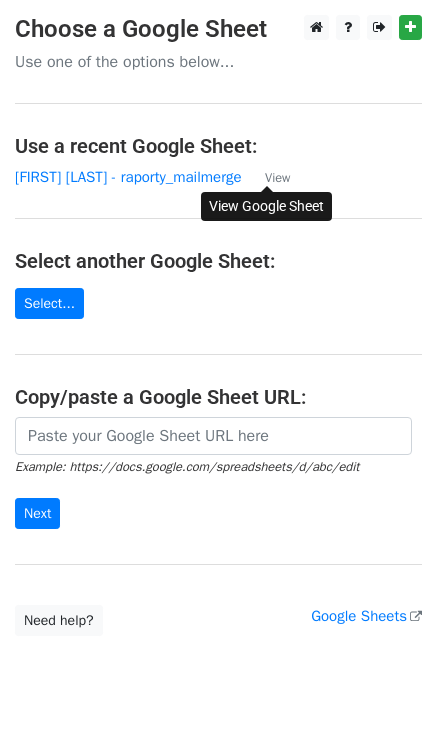 click on "View" at bounding box center (277, 178) 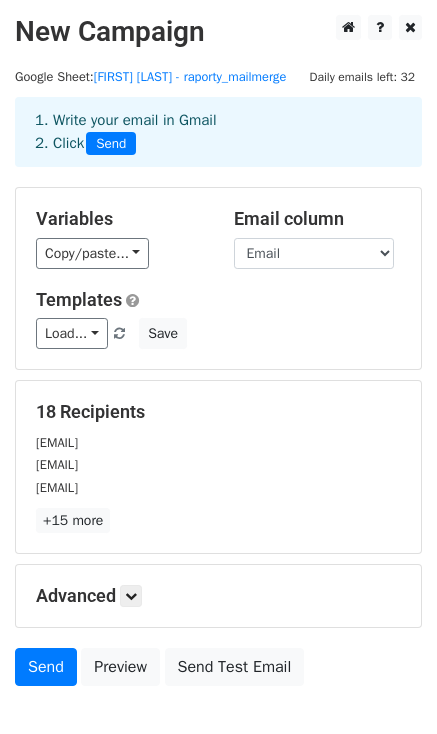 scroll, scrollTop: 0, scrollLeft: 0, axis: both 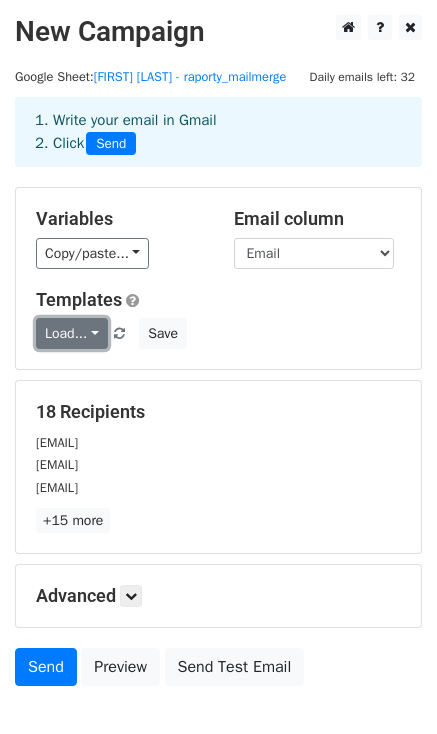 click on "Load..." at bounding box center [72, 333] 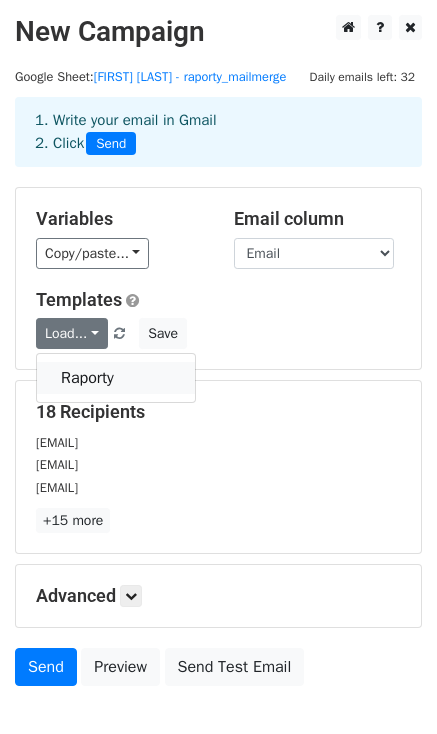 click on "Raporty" at bounding box center [116, 378] 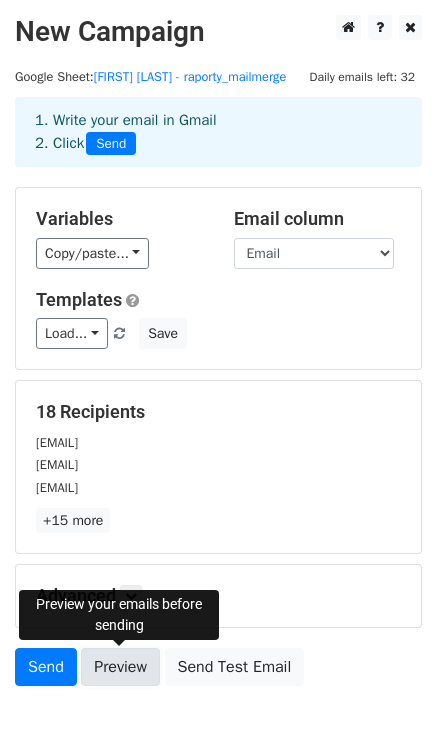 click on "Preview" at bounding box center (120, 667) 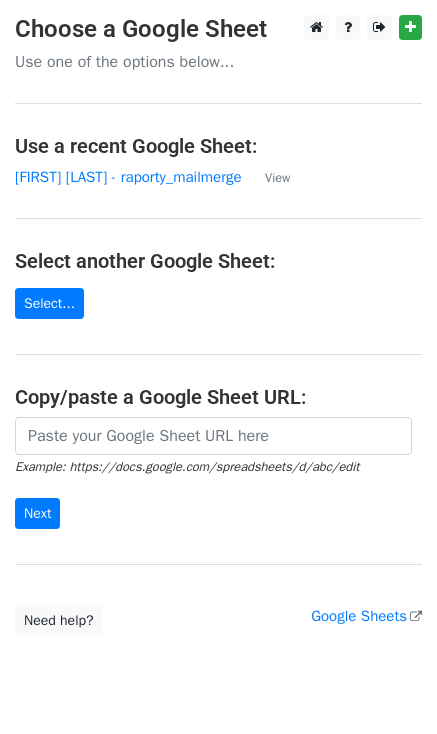 scroll, scrollTop: 0, scrollLeft: 0, axis: both 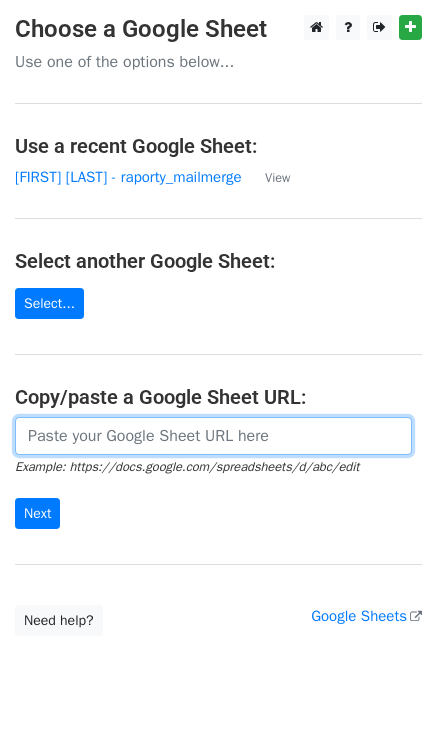 click at bounding box center [213, 436] 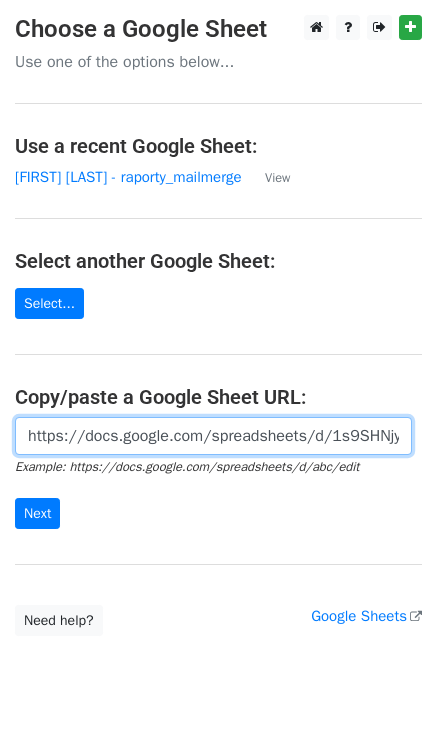 scroll, scrollTop: 0, scrollLeft: 598, axis: horizontal 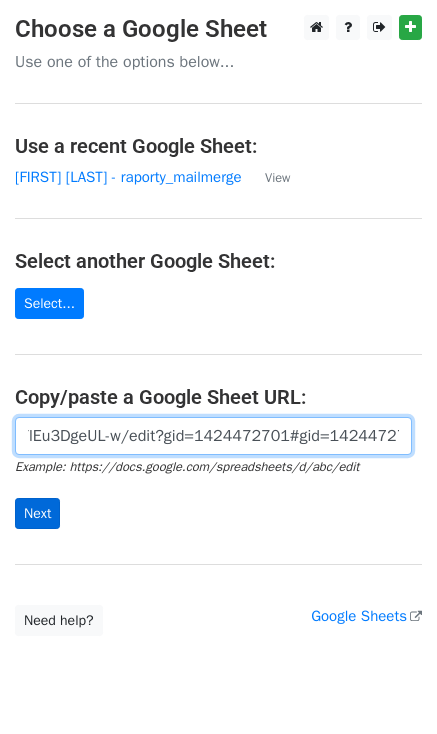 type on "https://docs.google.com/spreadsheets/d/1s9SHNjy6QN4Z4pF5X1s-b10q6B1F0gQYlEu3DgeUL-w/edit?gid=1424472701#gid=1424472701" 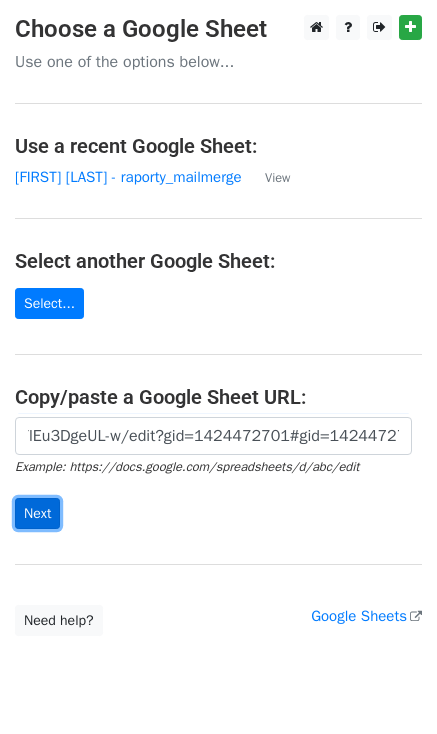 click on "Next" at bounding box center (37, 513) 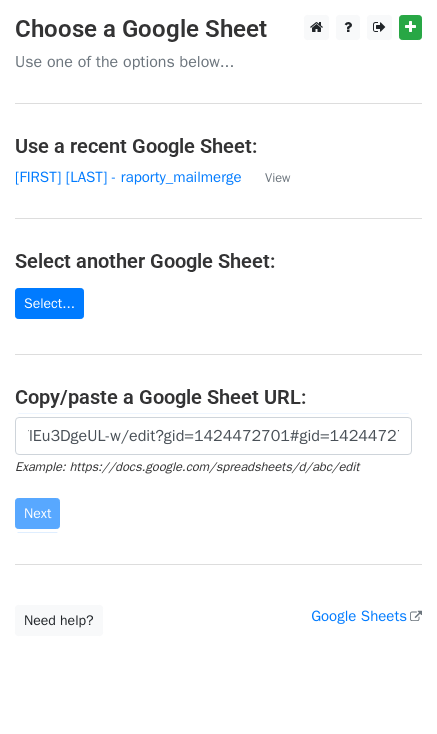 scroll, scrollTop: 0, scrollLeft: 0, axis: both 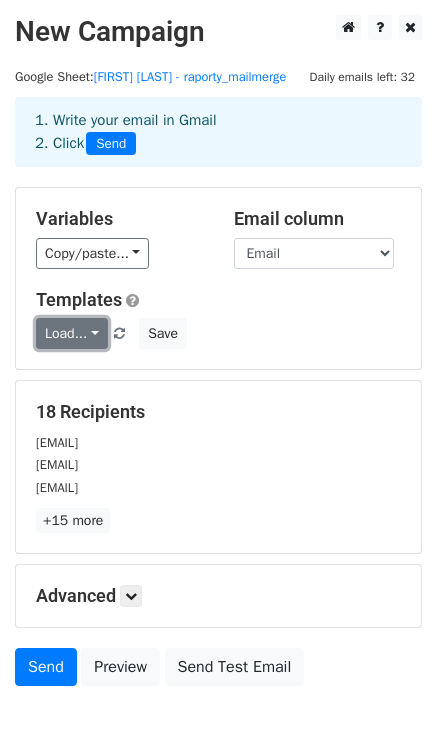 click on "Load..." at bounding box center (72, 333) 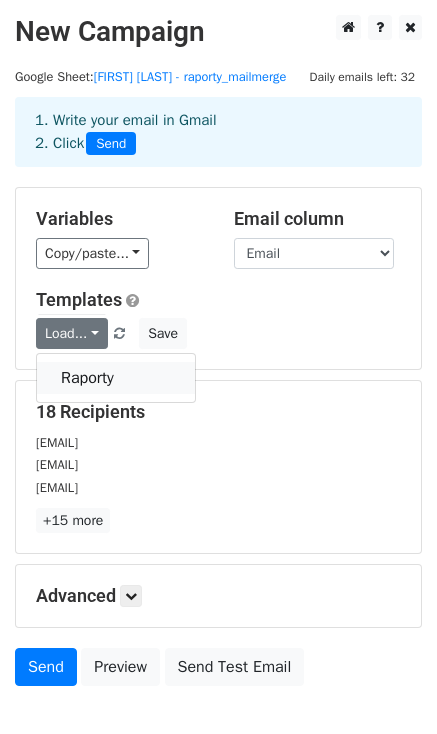 click on "Raporty" at bounding box center [116, 378] 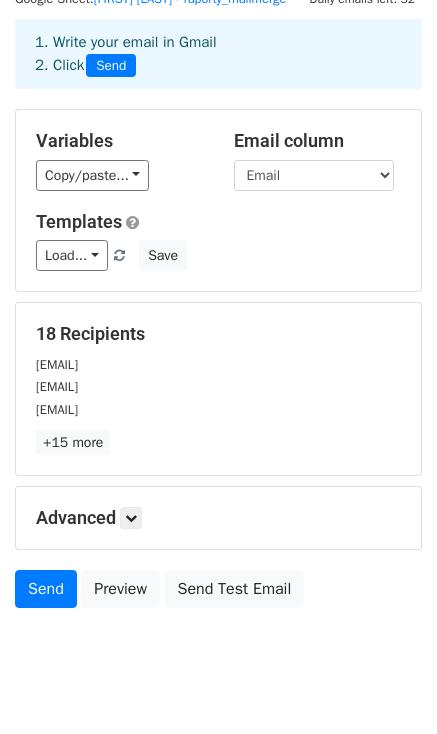 scroll, scrollTop: 120, scrollLeft: 0, axis: vertical 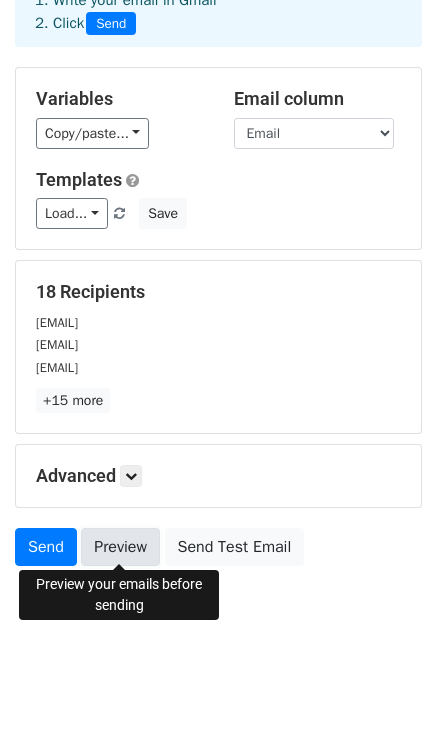 click on "Preview" at bounding box center (120, 547) 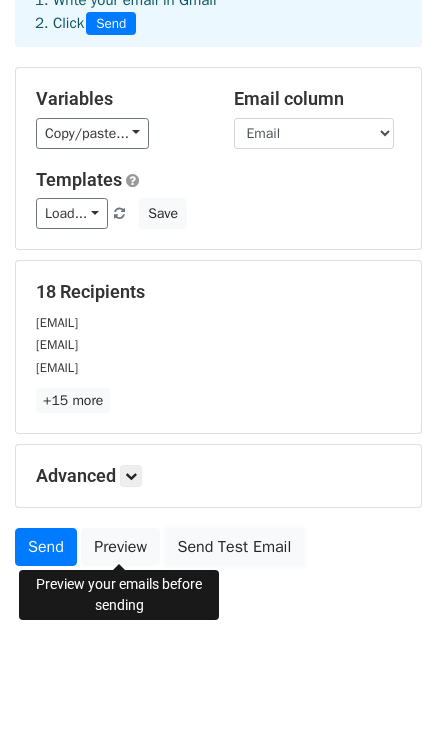 click on "Send Test Email" at bounding box center [235, 547] 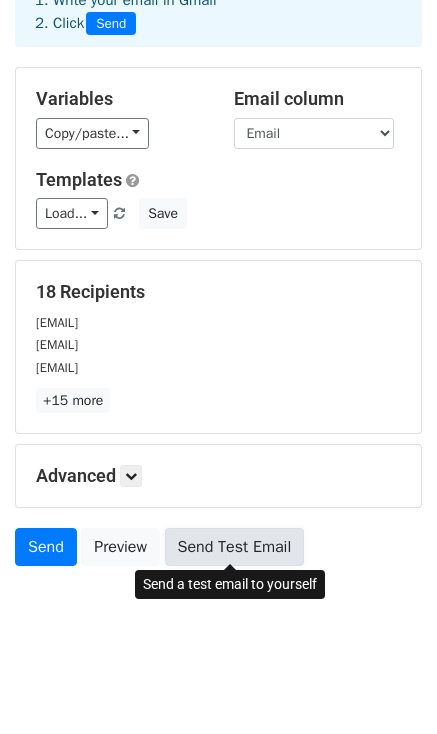 click on "Send Test Email" at bounding box center [235, 547] 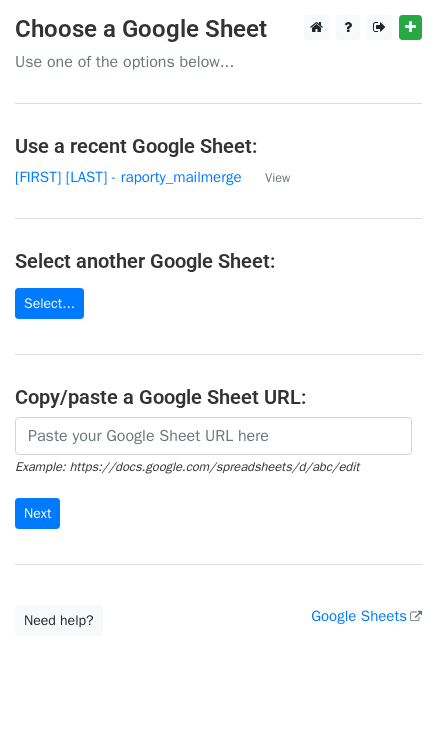 scroll, scrollTop: 0, scrollLeft: 0, axis: both 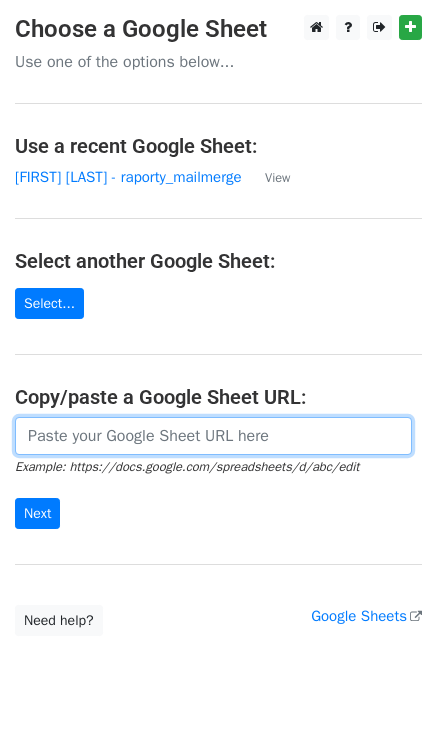 click at bounding box center (213, 436) 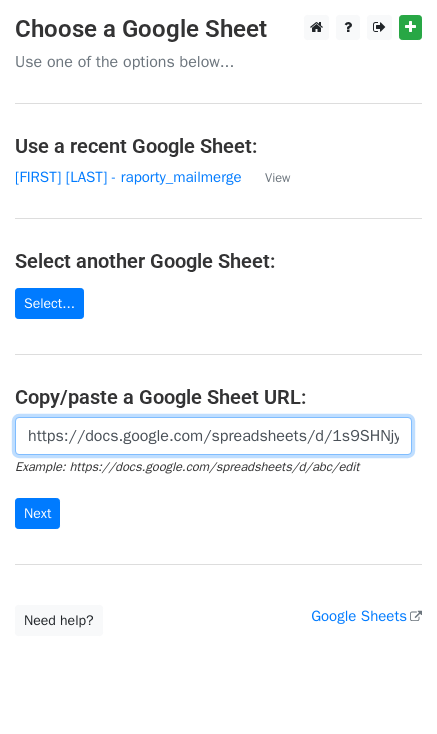 scroll, scrollTop: 0, scrollLeft: 598, axis: horizontal 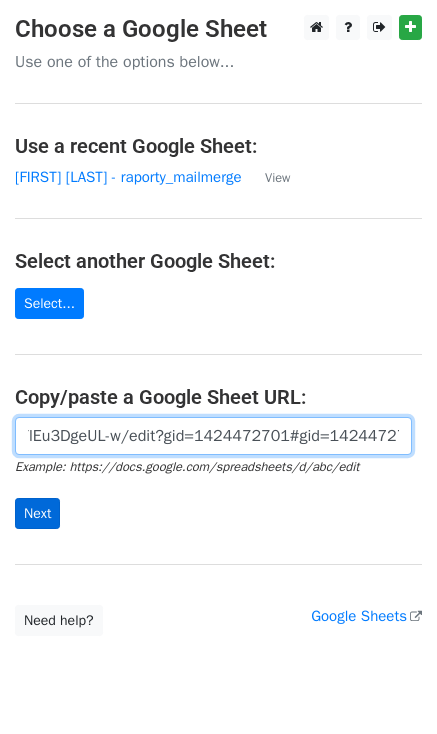 type on "https://docs.google.com/spreadsheets/d/1s9SHNjy6QN4Z4pF5X1s-b10q6B1F0gQYlEu3DgeUL-w/edit?gid=1424472701#gid=1424472701" 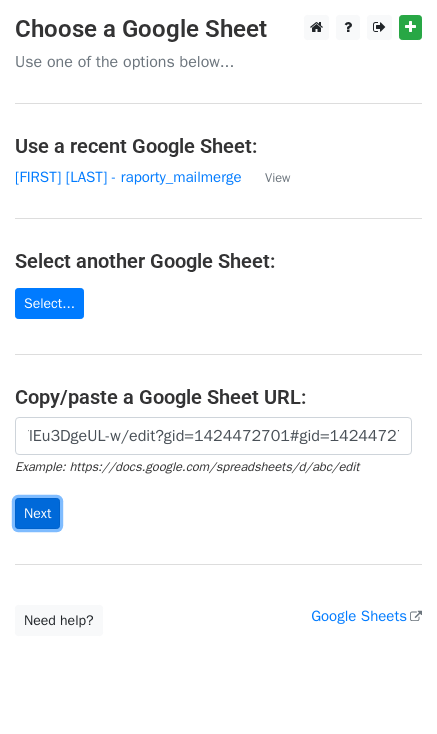 click on "Next" at bounding box center [37, 513] 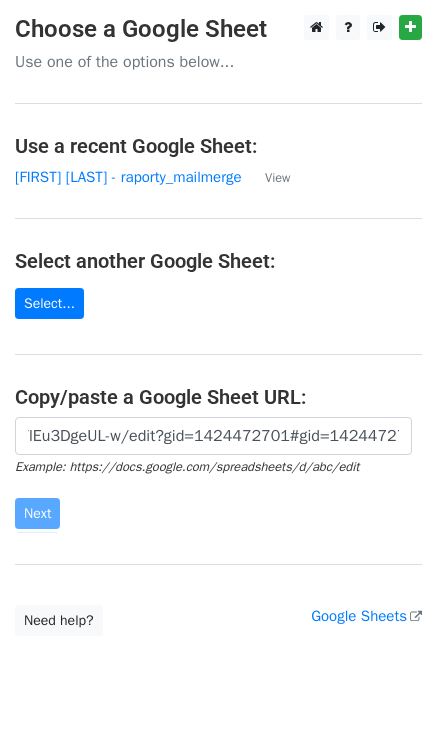 scroll, scrollTop: 0, scrollLeft: 0, axis: both 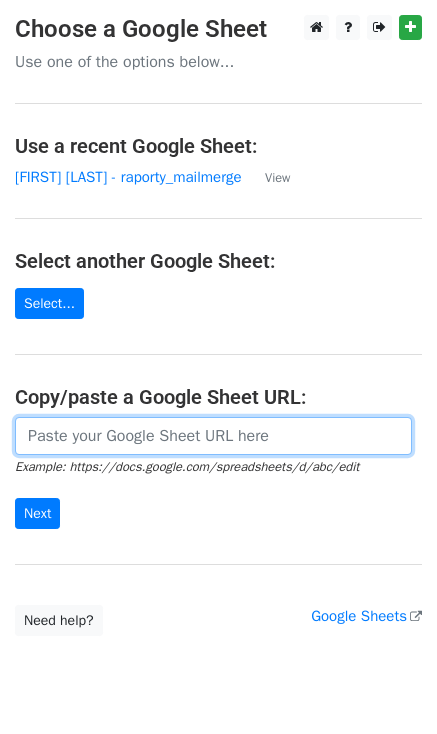 click at bounding box center (213, 436) 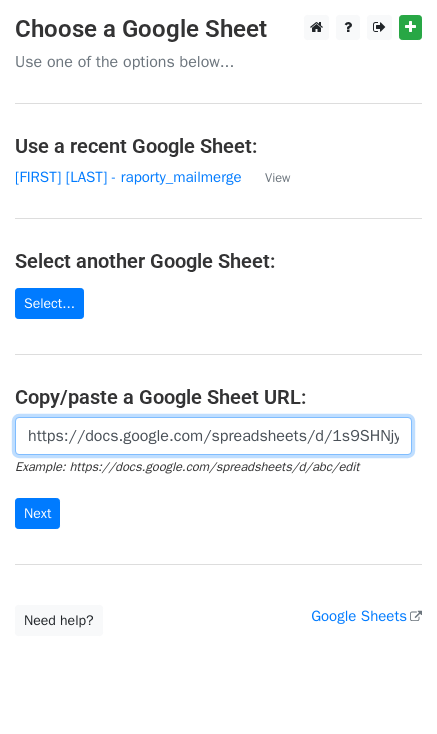 scroll, scrollTop: 0, scrollLeft: 598, axis: horizontal 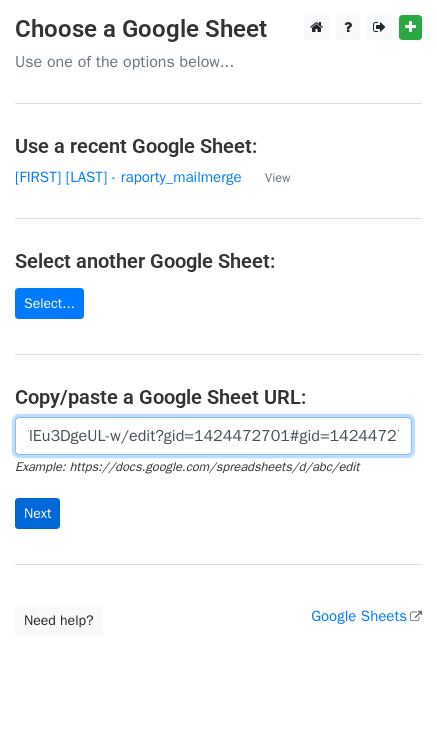 type on "https://docs.google.com/spreadsheets/d/1s9SHNjy6QN4Z4pF5X1s-b10q6B1F0gQYlEu3DgeUL-w/edit?gid=1424472701#gid=1424472701" 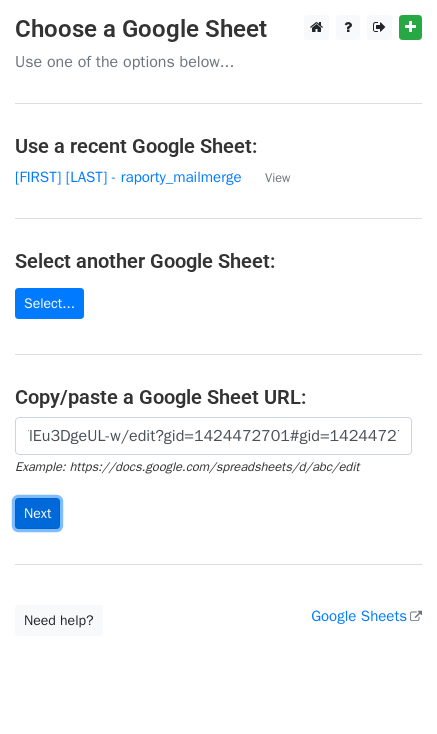 click on "Next" at bounding box center [37, 513] 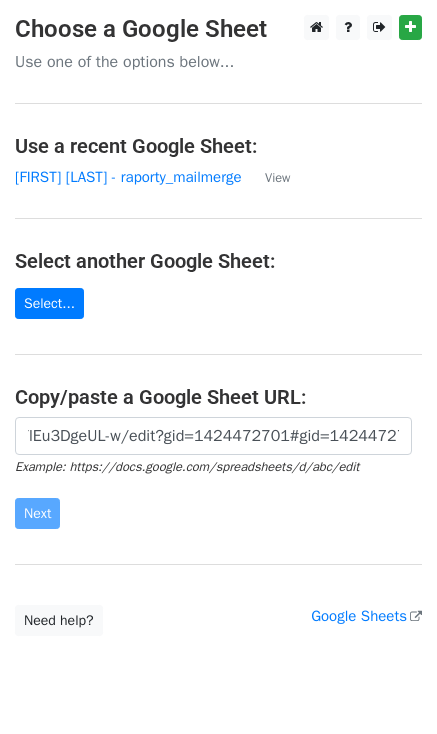scroll, scrollTop: 0, scrollLeft: 0, axis: both 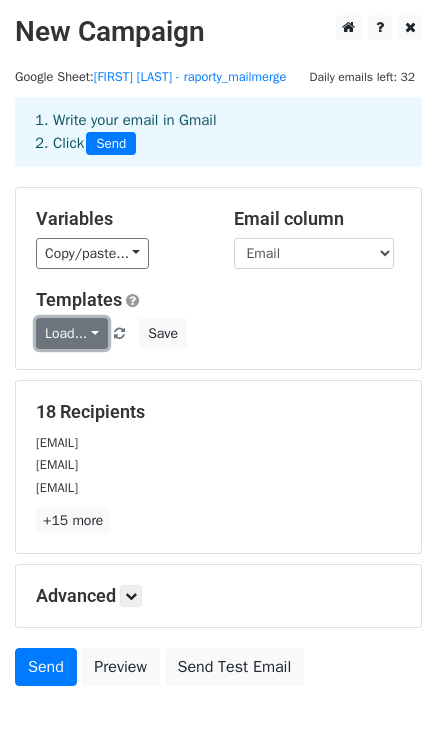 click on "Load..." at bounding box center [72, 333] 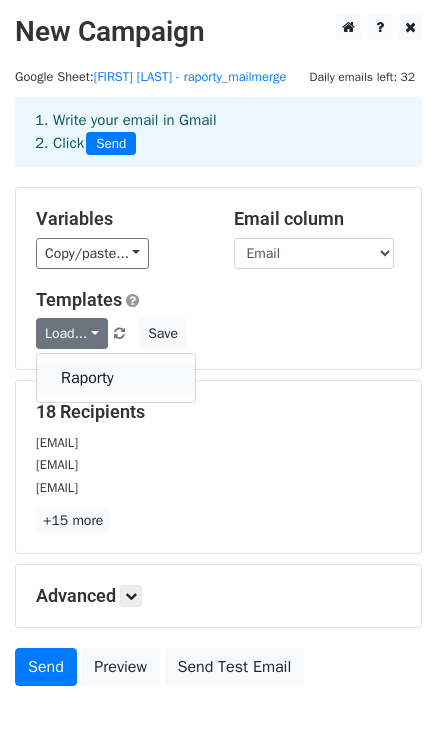 click on "Raporty" at bounding box center [116, 378] 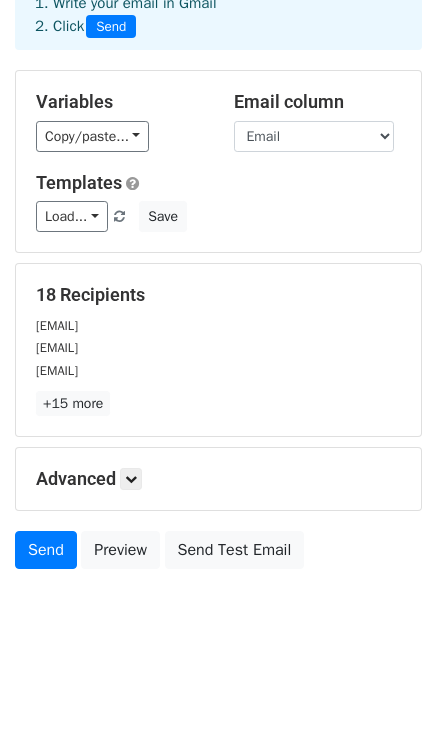 scroll, scrollTop: 120, scrollLeft: 0, axis: vertical 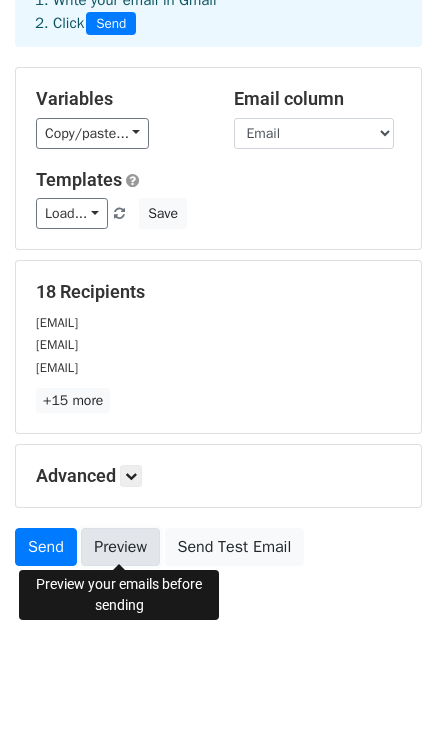 click on "Preview" at bounding box center (120, 547) 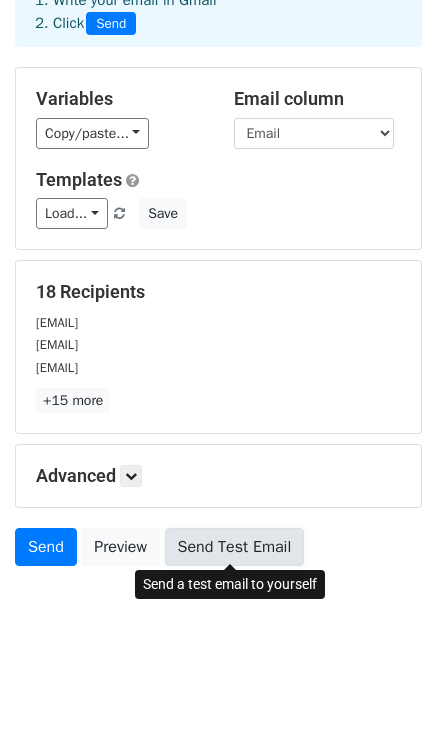 click on "Send Test Email" at bounding box center (235, 547) 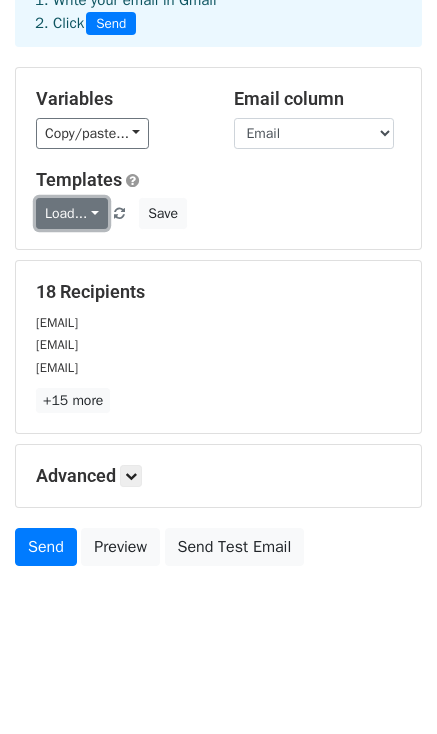 click on "Load..." at bounding box center (72, 213) 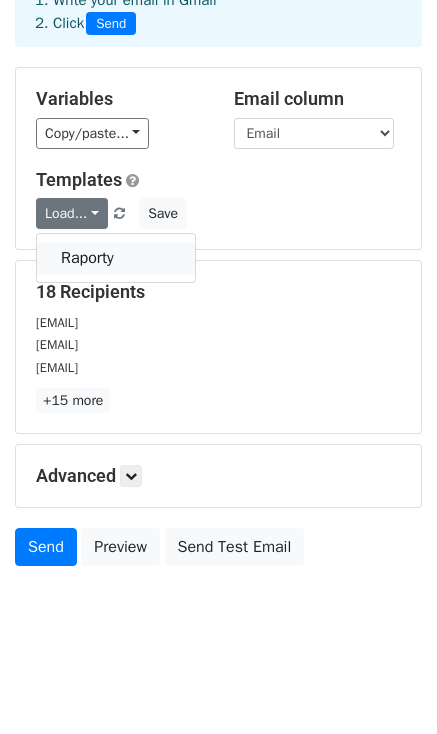 click on "Raporty" at bounding box center (116, 258) 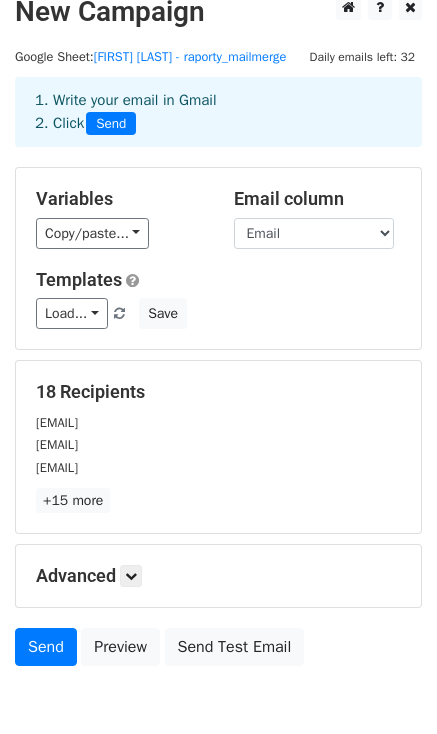 scroll, scrollTop: 20, scrollLeft: 0, axis: vertical 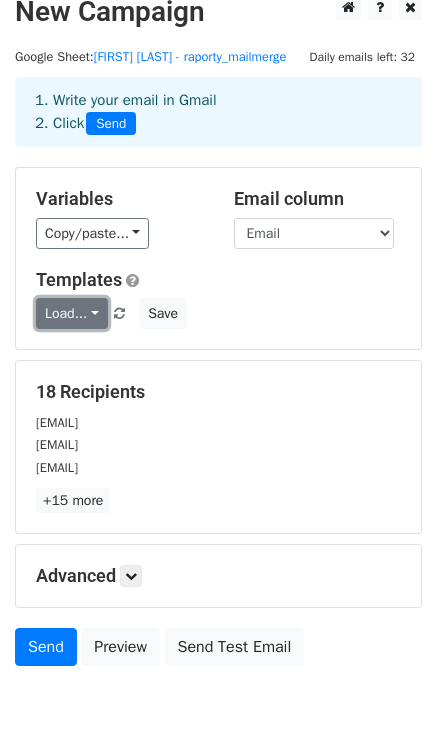 click on "Load..." at bounding box center (72, 313) 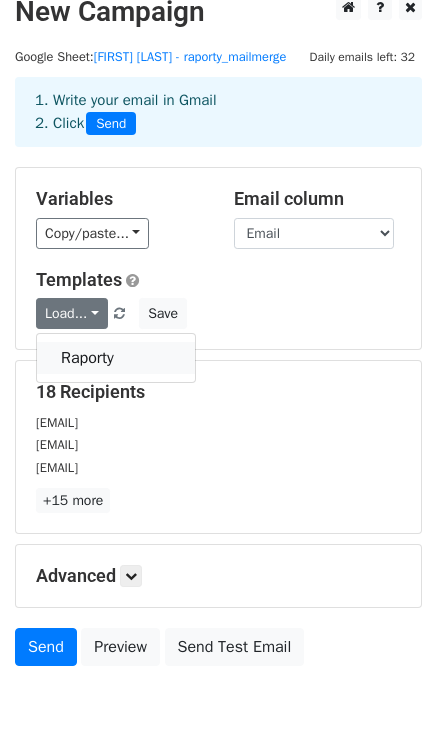 click on "Raporty" at bounding box center [116, 358] 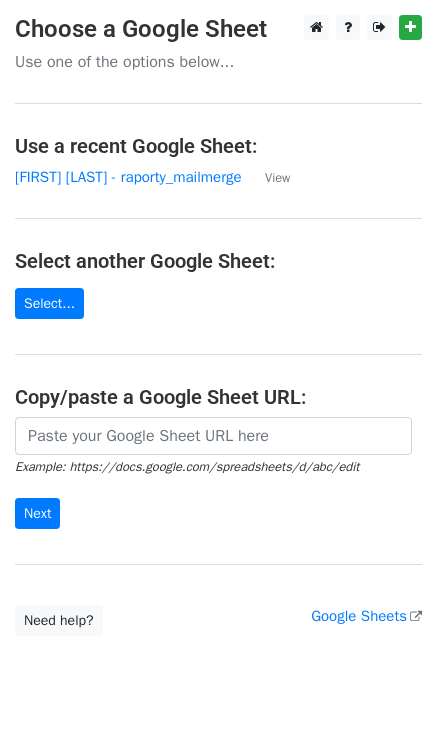 scroll, scrollTop: 0, scrollLeft: 0, axis: both 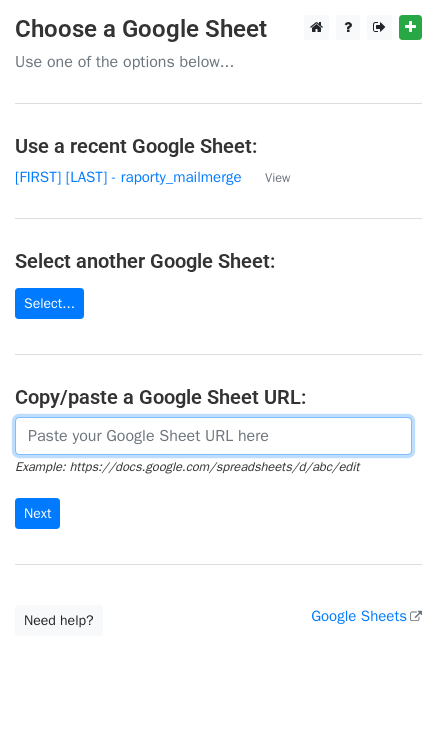 click at bounding box center (213, 436) 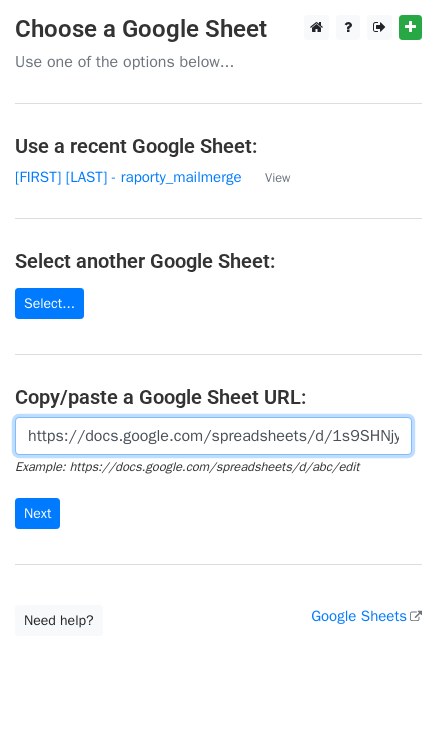 scroll, scrollTop: 0, scrollLeft: 598, axis: horizontal 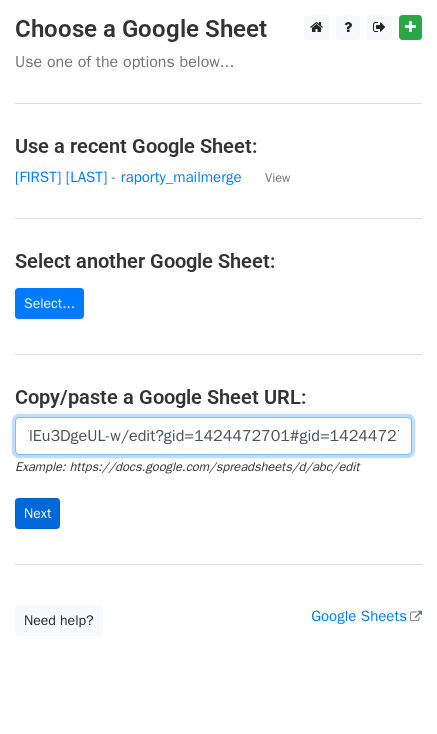 type on "https://docs.google.com/spreadsheets/d/1s9SHNjy6QN4Z4pF5X1s-b10q6B1F0gQYlEu3DgeUL-w/edit?gid=1424472701#gid=1424472701" 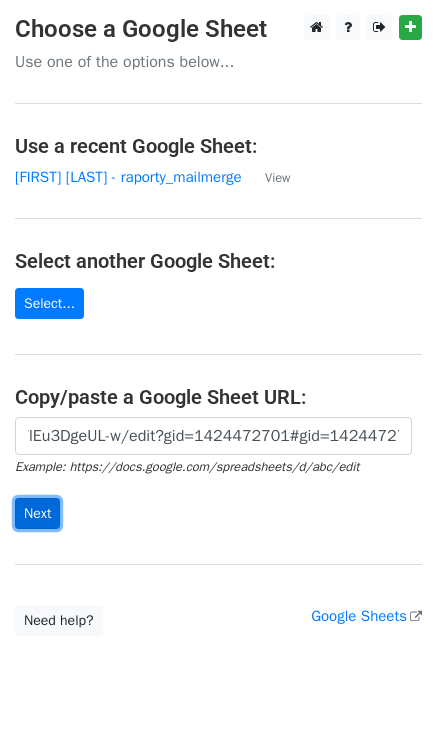click on "Next" at bounding box center [37, 513] 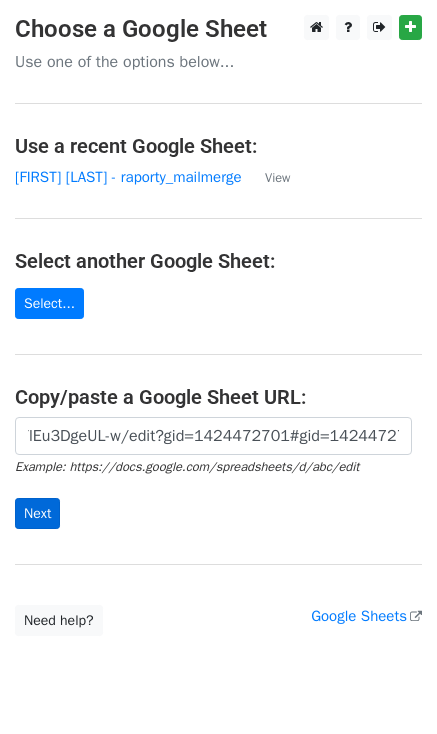 scroll, scrollTop: 0, scrollLeft: 0, axis: both 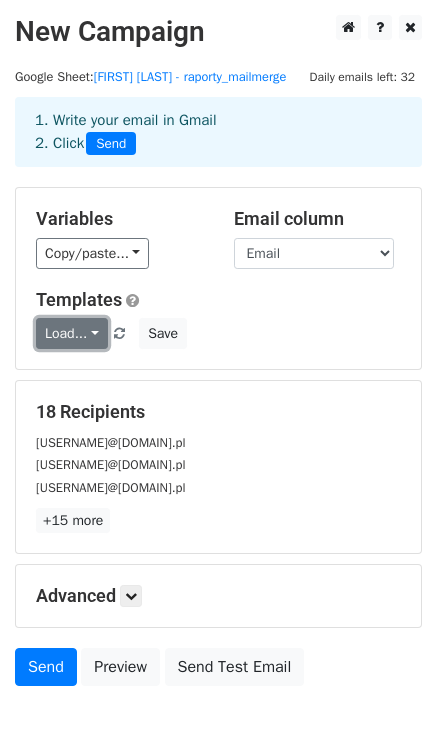 click on "Load..." at bounding box center (72, 333) 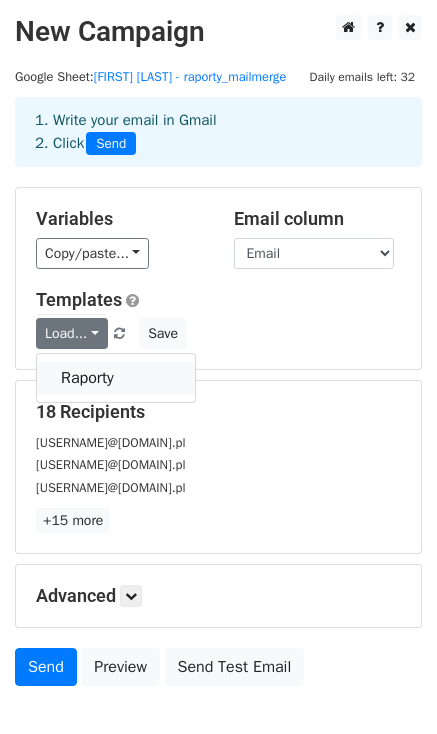 click on "Raporty" at bounding box center (116, 378) 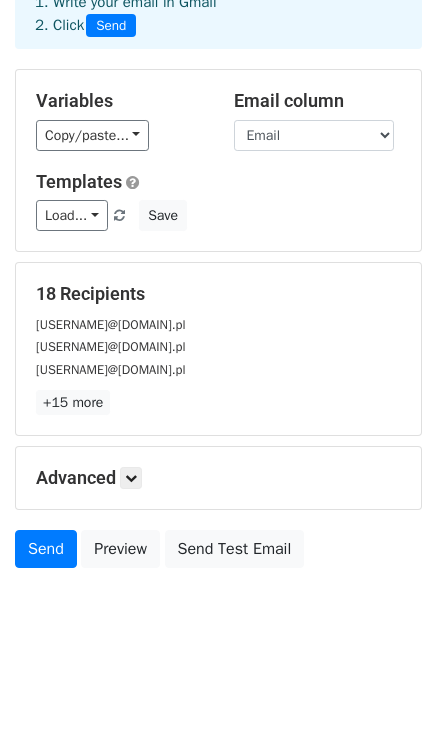 scroll, scrollTop: 120, scrollLeft: 0, axis: vertical 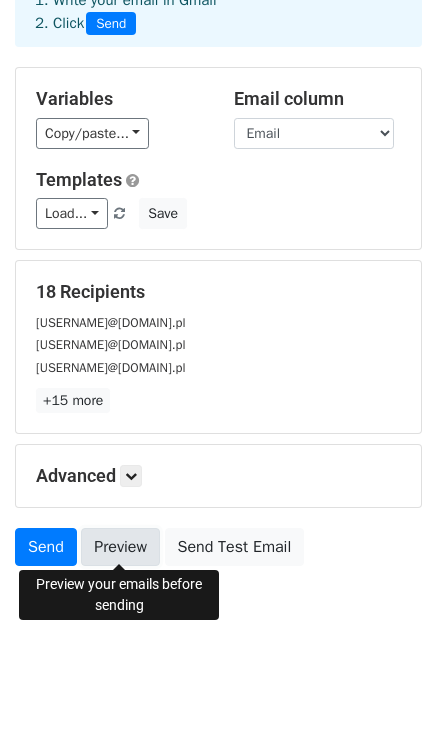 click on "Preview" at bounding box center [120, 547] 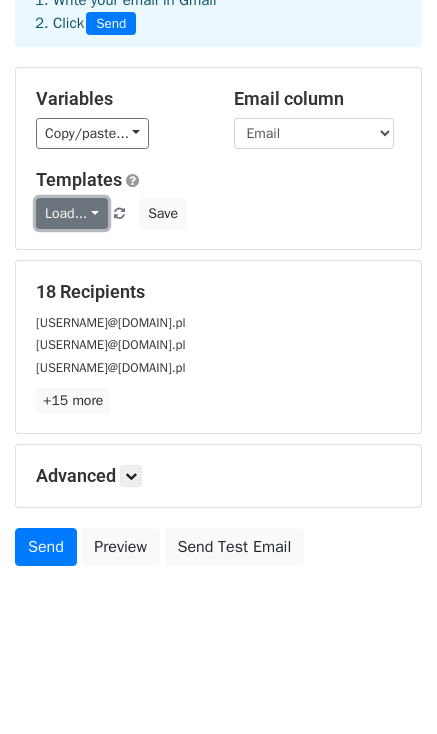 click on "Load..." at bounding box center (72, 213) 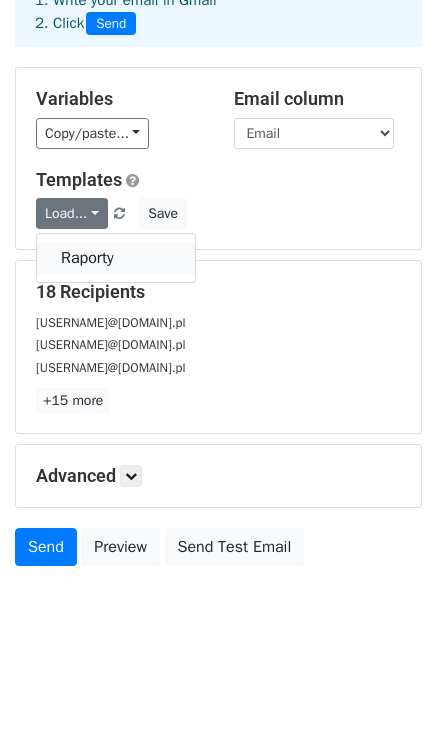 click on "Raporty" at bounding box center (116, 258) 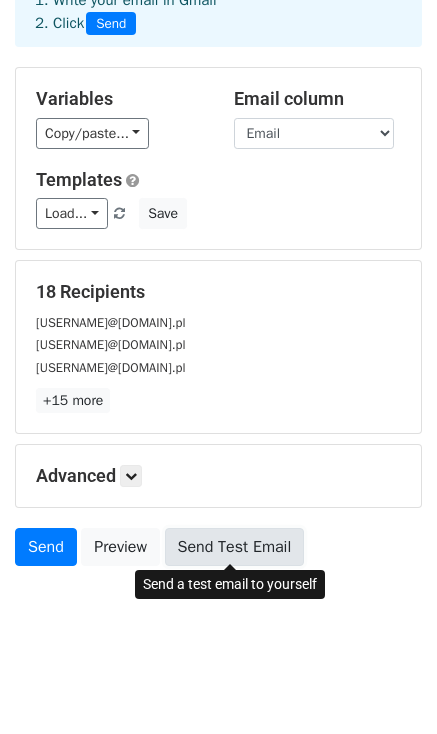 click on "Send Test Email" at bounding box center [235, 547] 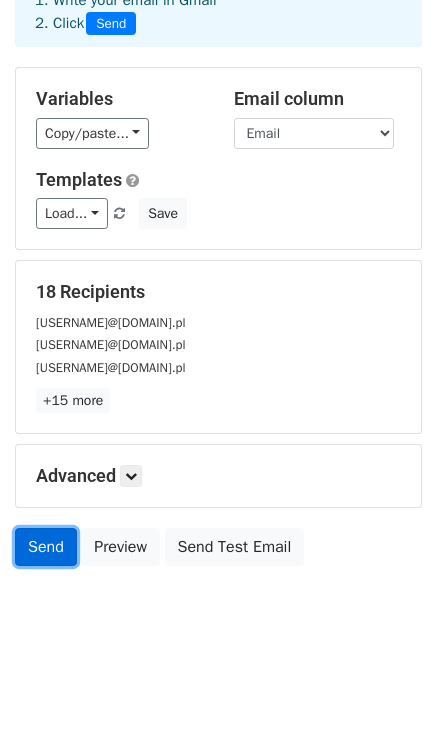click on "Send" at bounding box center (46, 547) 